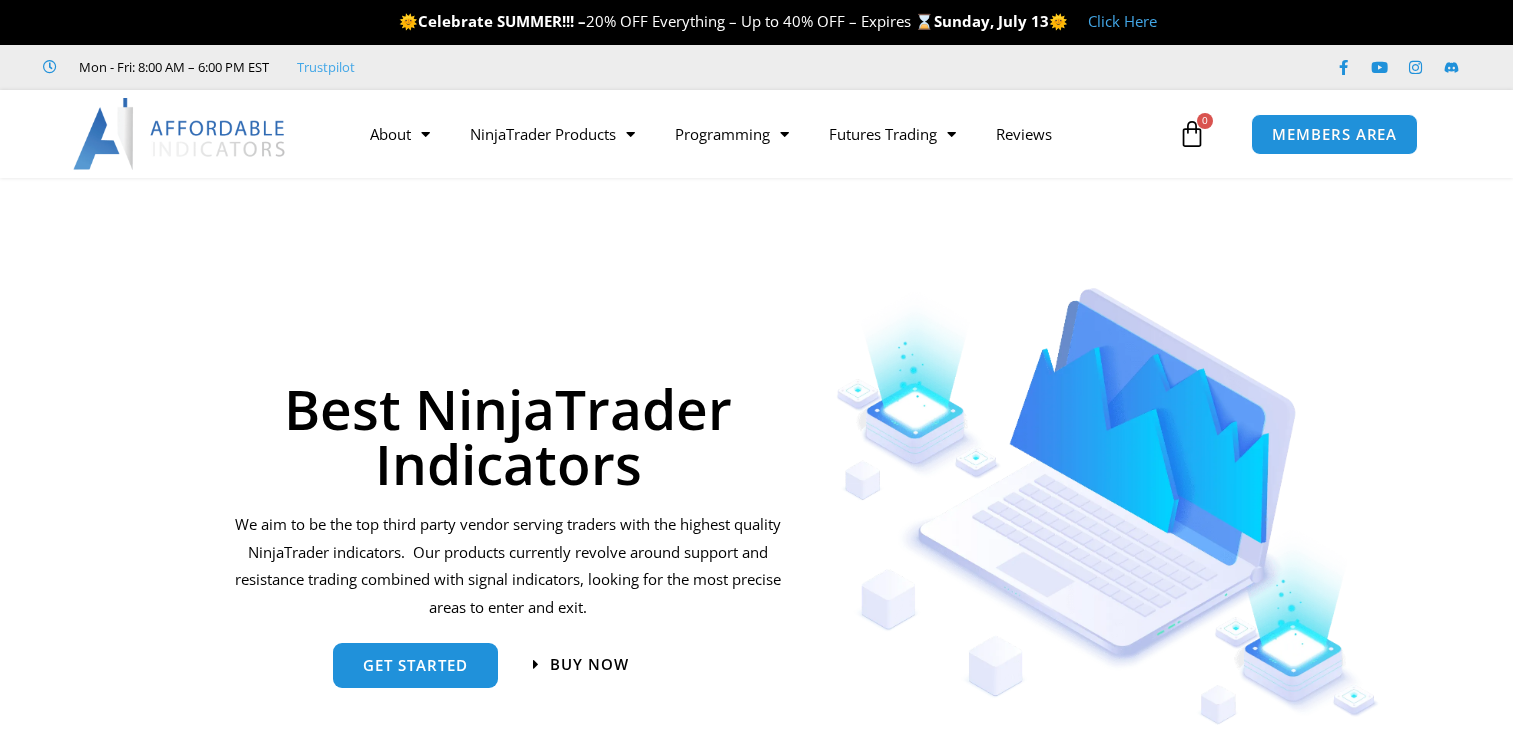 scroll, scrollTop: 0, scrollLeft: 0, axis: both 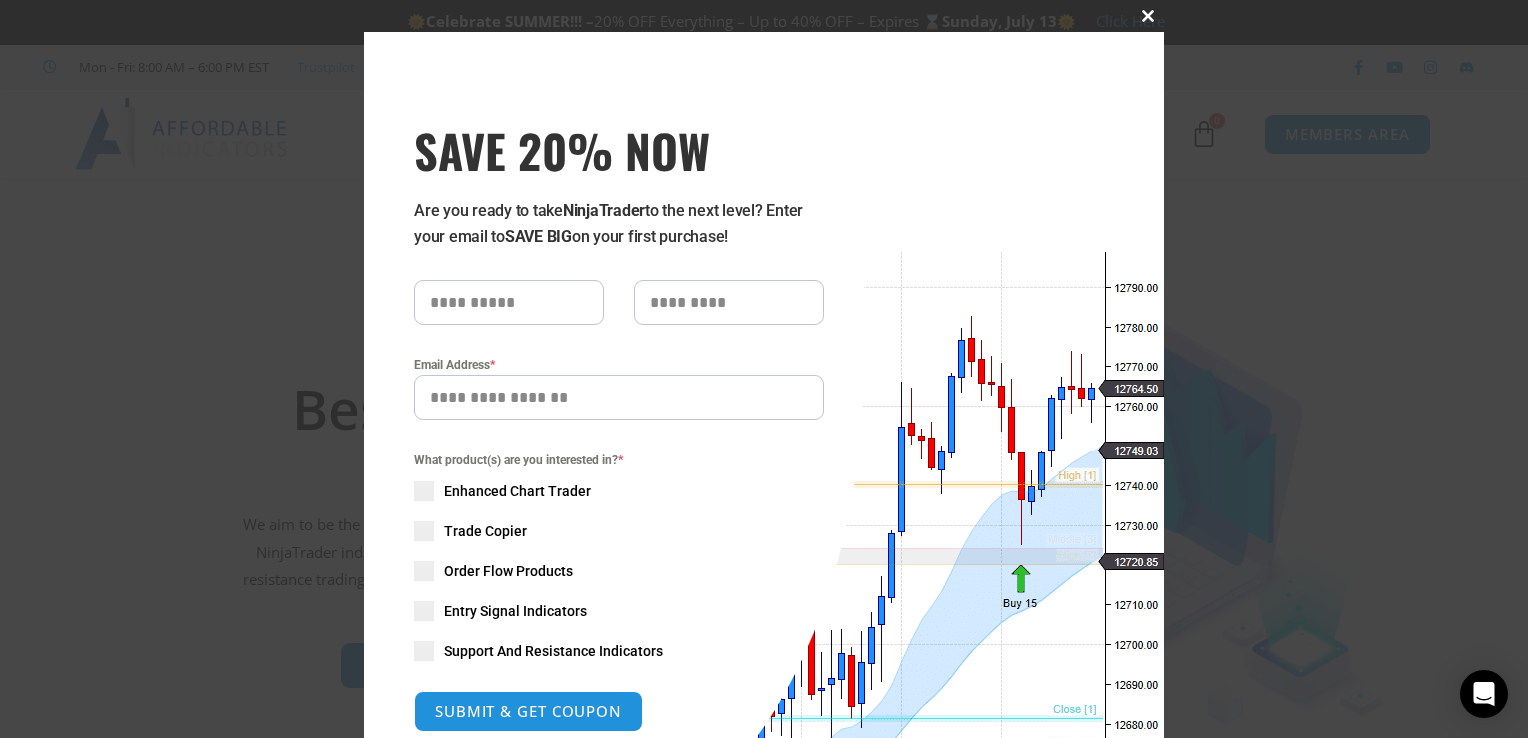 click at bounding box center [1148, 16] 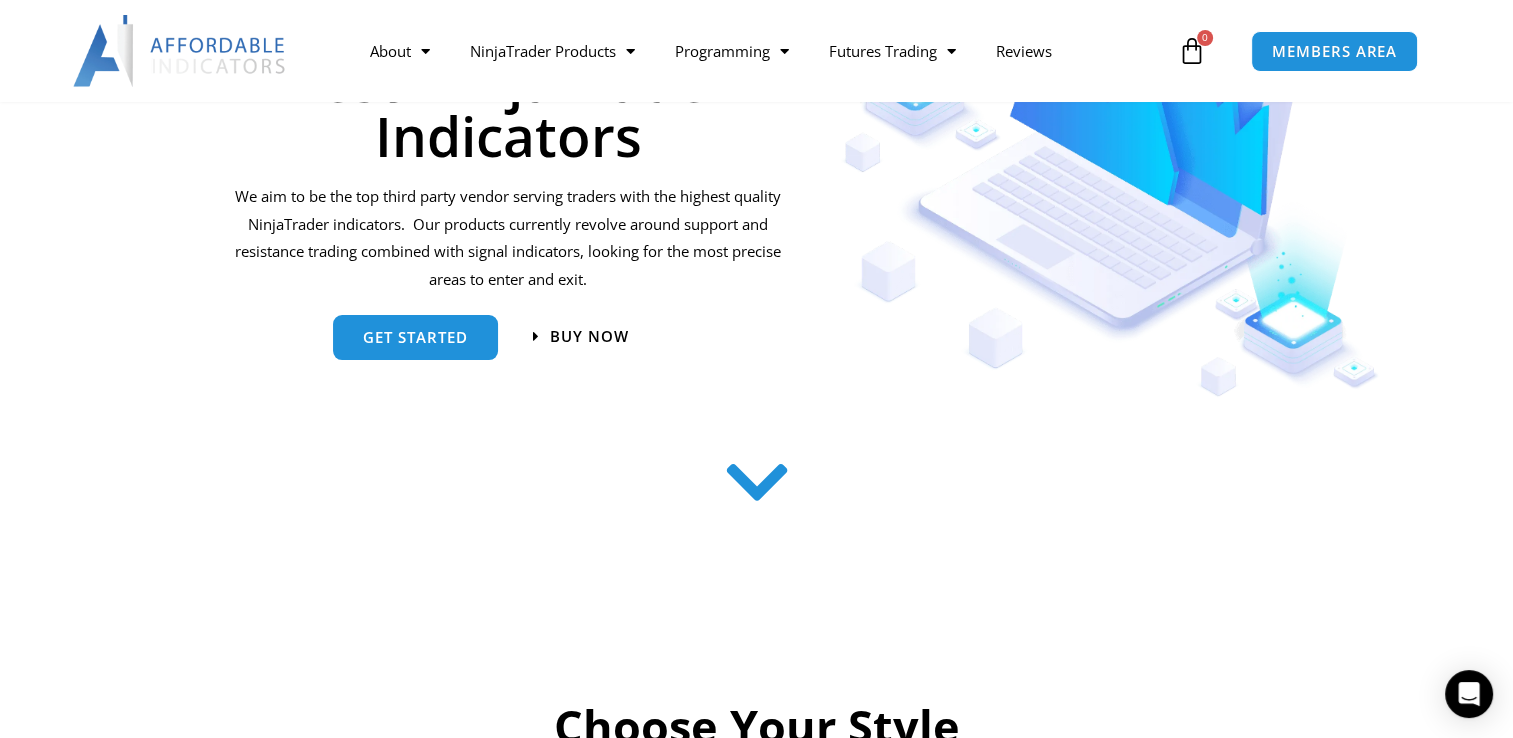 scroll, scrollTop: 200, scrollLeft: 0, axis: vertical 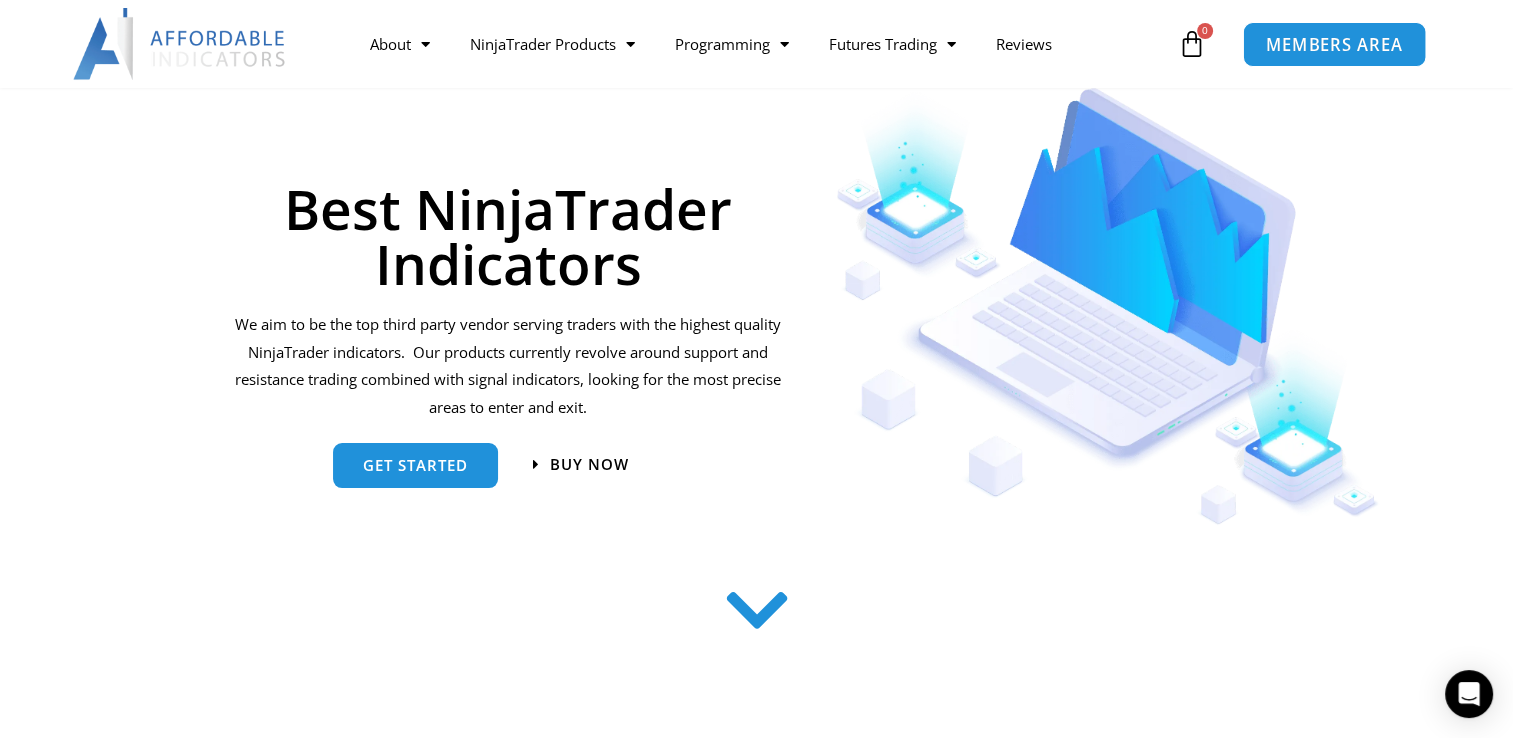 click on "MEMBERS AREA" at bounding box center [1334, 44] 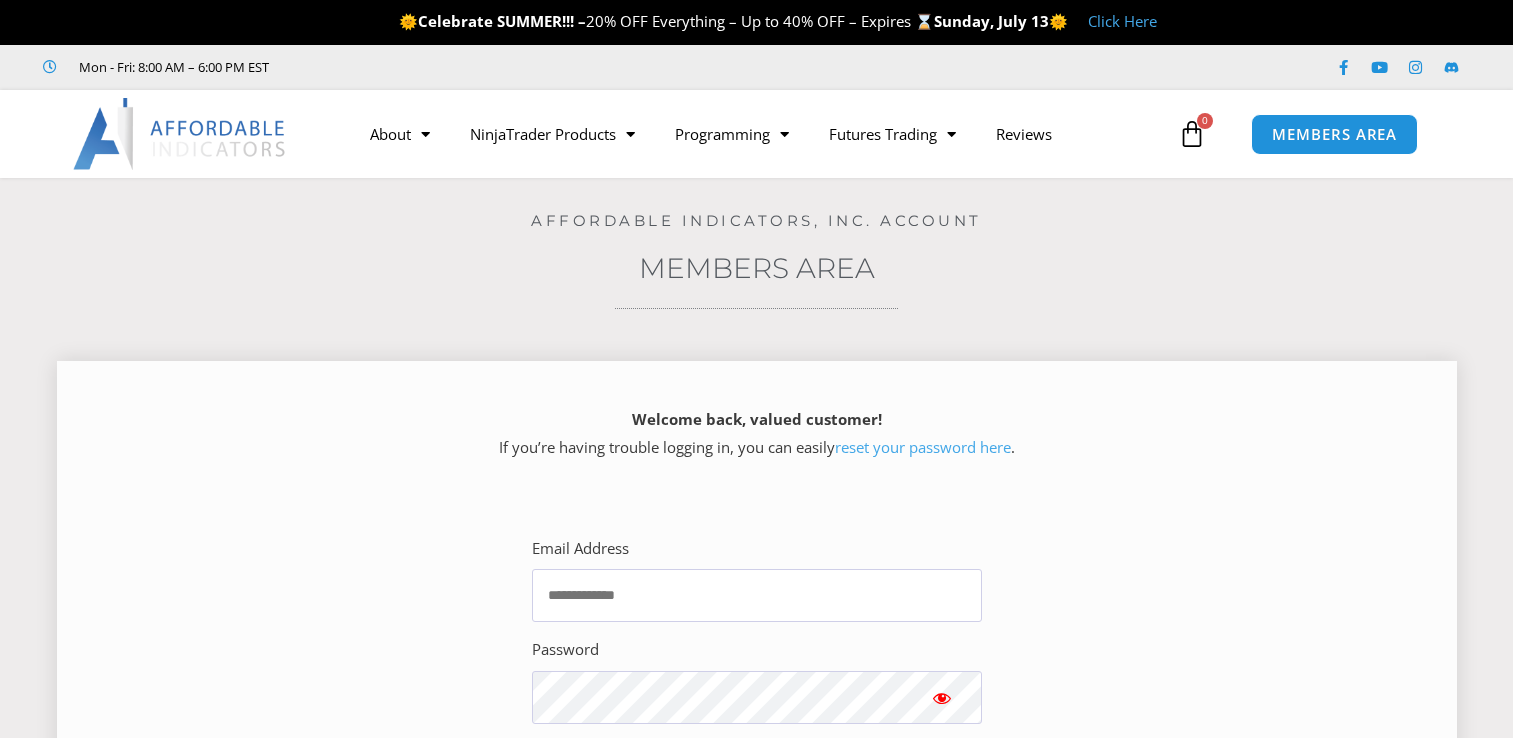 scroll, scrollTop: 0, scrollLeft: 0, axis: both 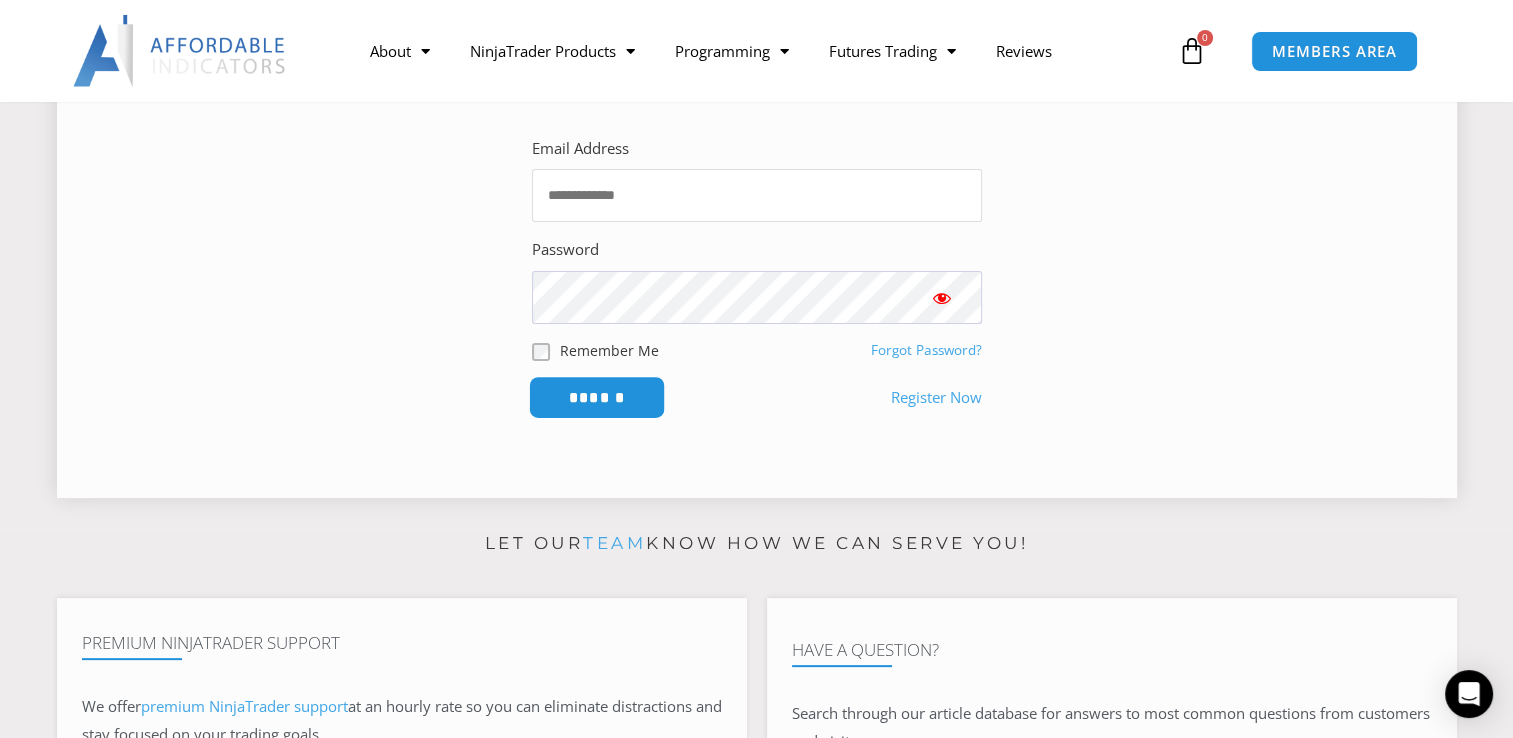 type on "**********" 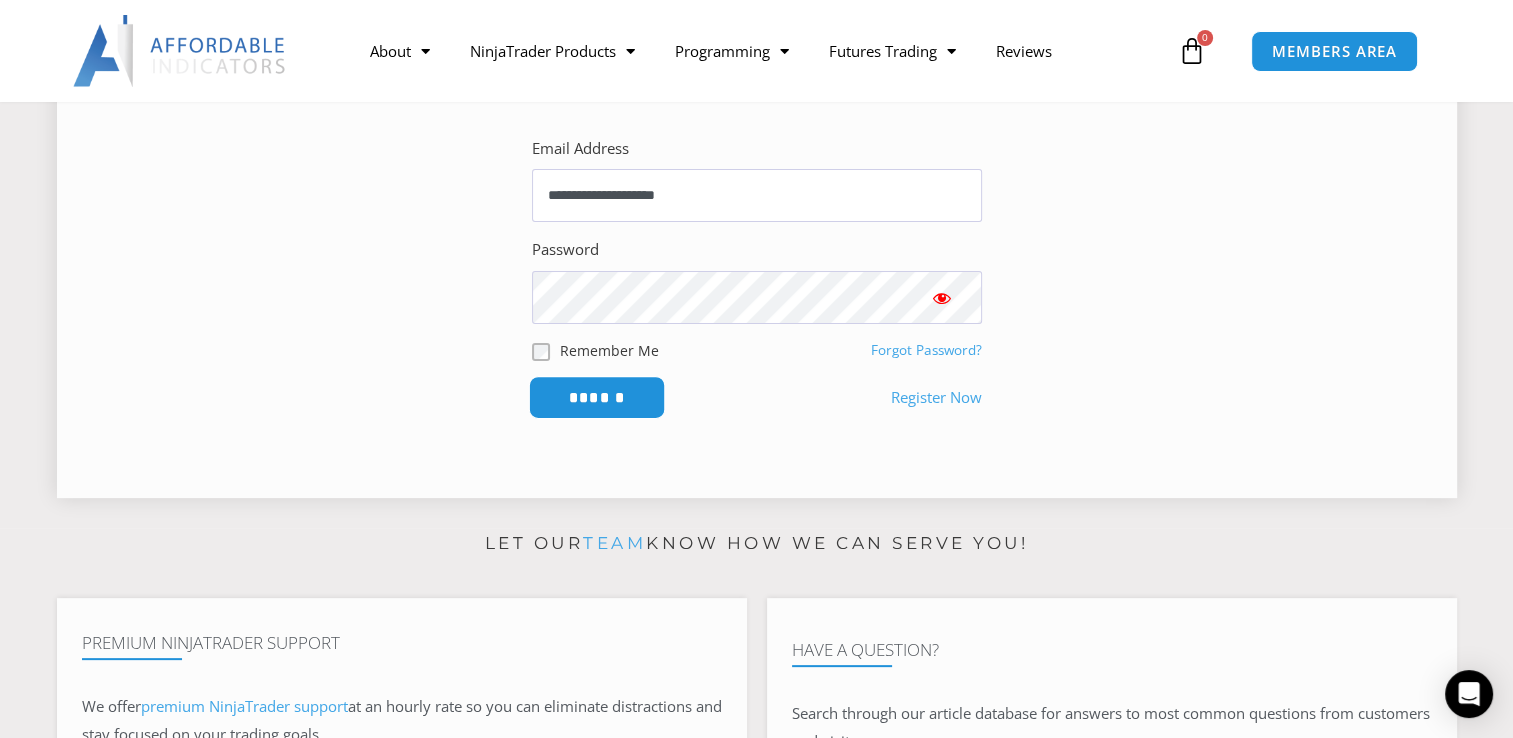 click on "******" at bounding box center (596, 397) 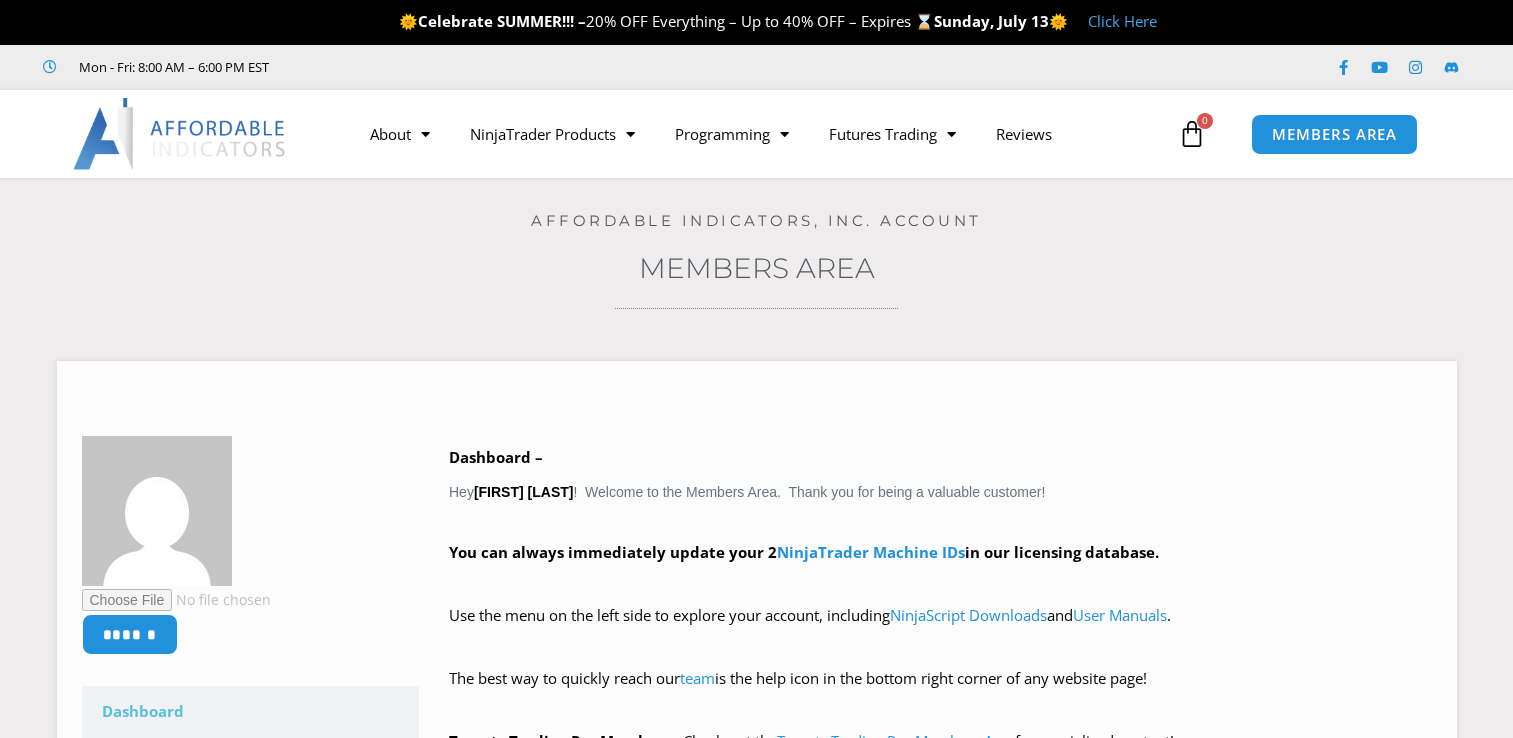 scroll, scrollTop: 0, scrollLeft: 0, axis: both 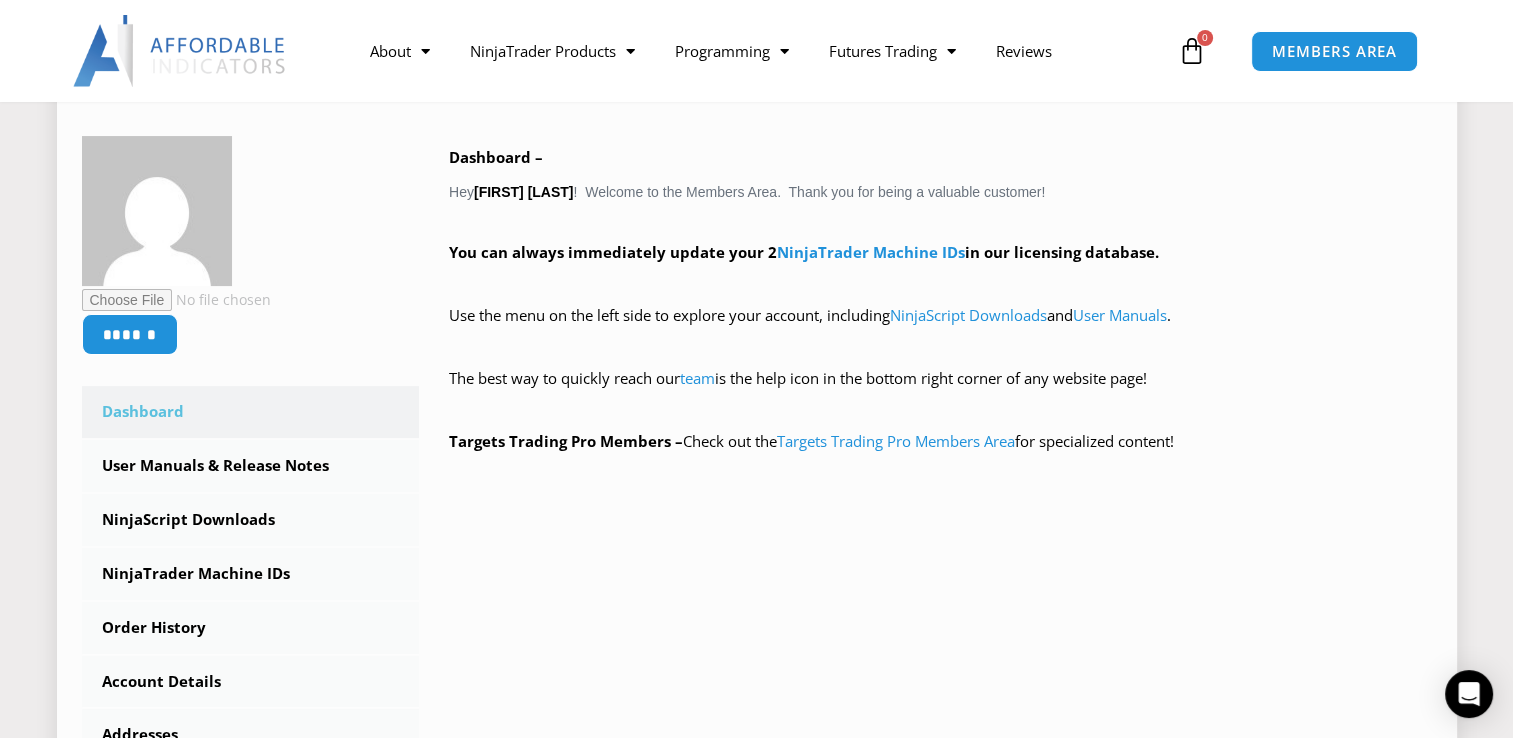 click on "Dashboard" at bounding box center [251, 412] 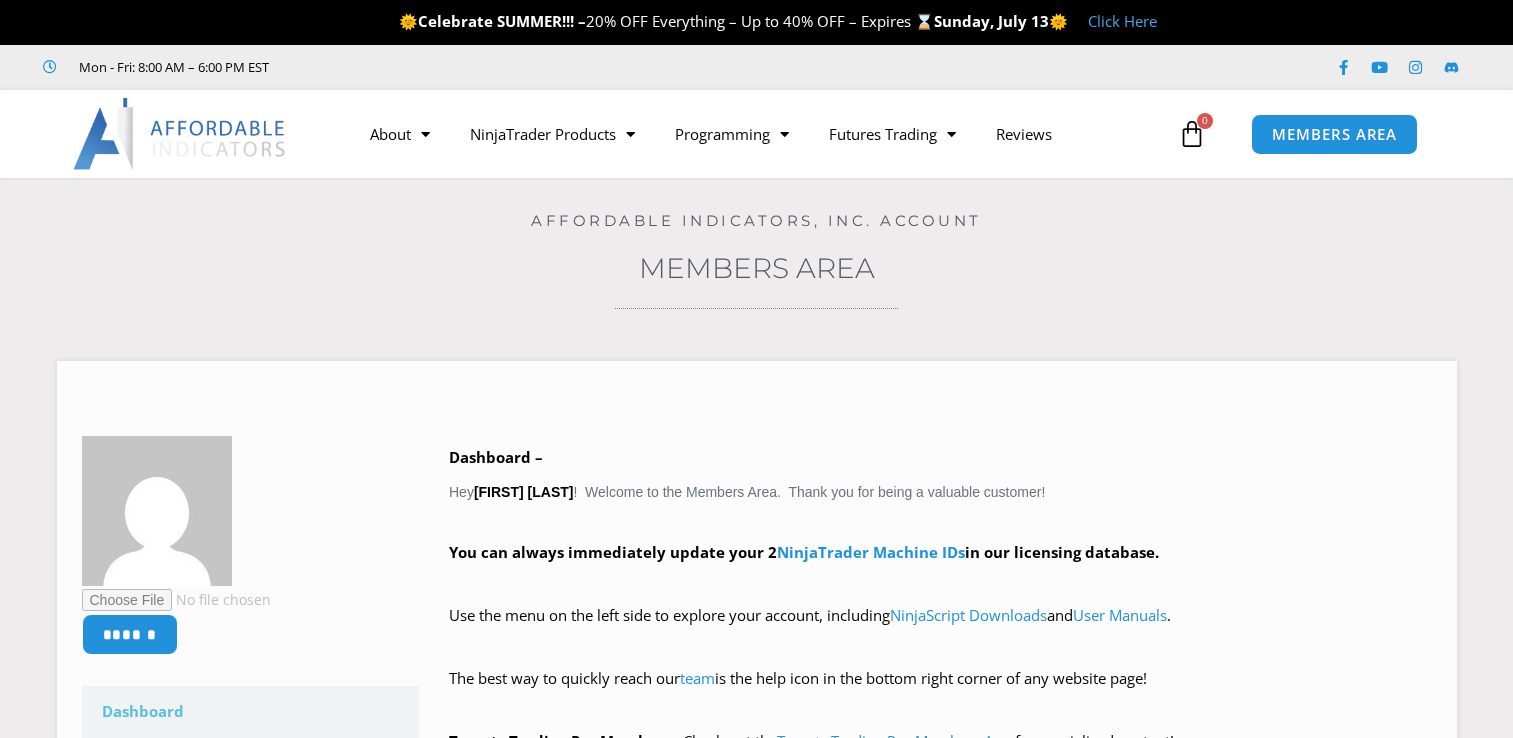scroll, scrollTop: 0, scrollLeft: 0, axis: both 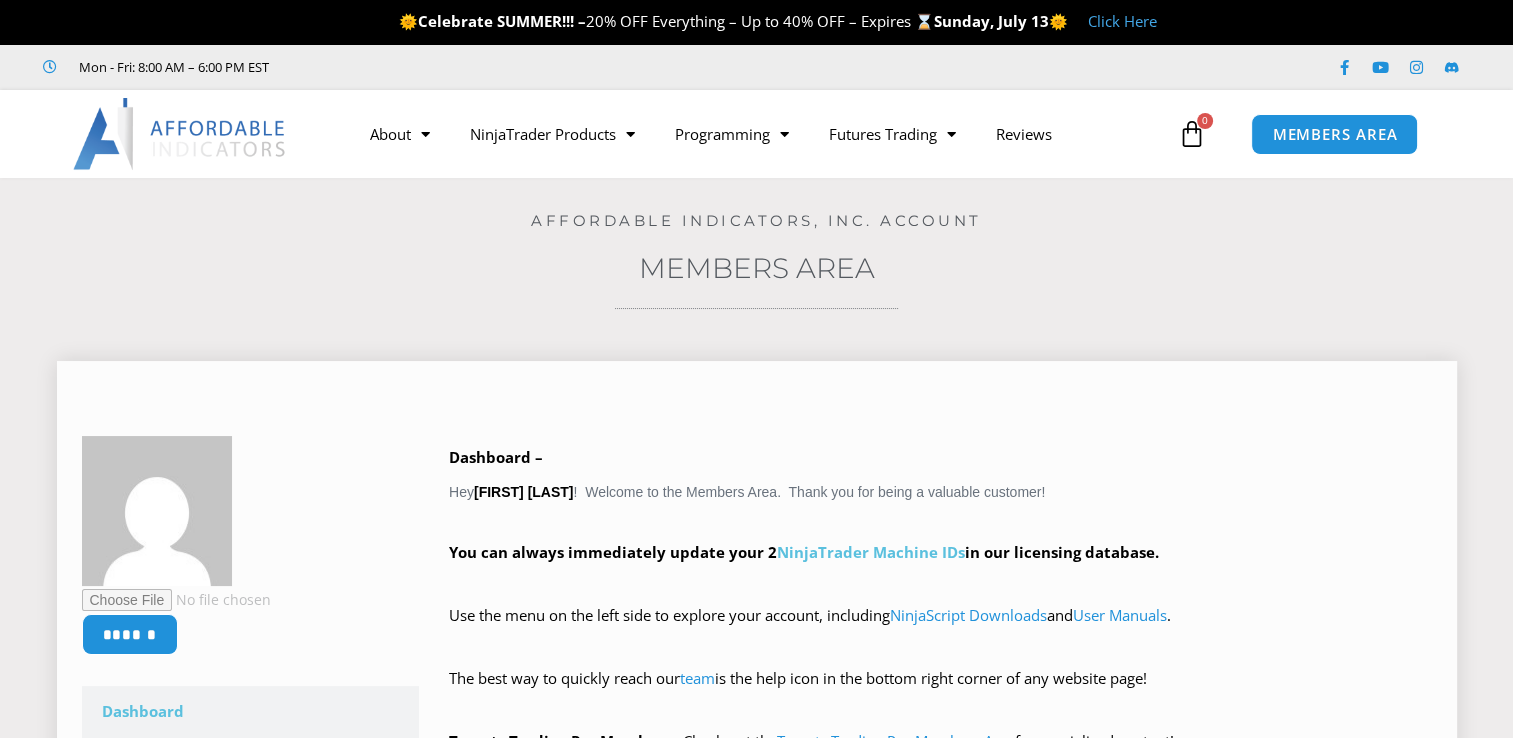 click on "NinjaTrader Machine IDs" at bounding box center [871, 552] 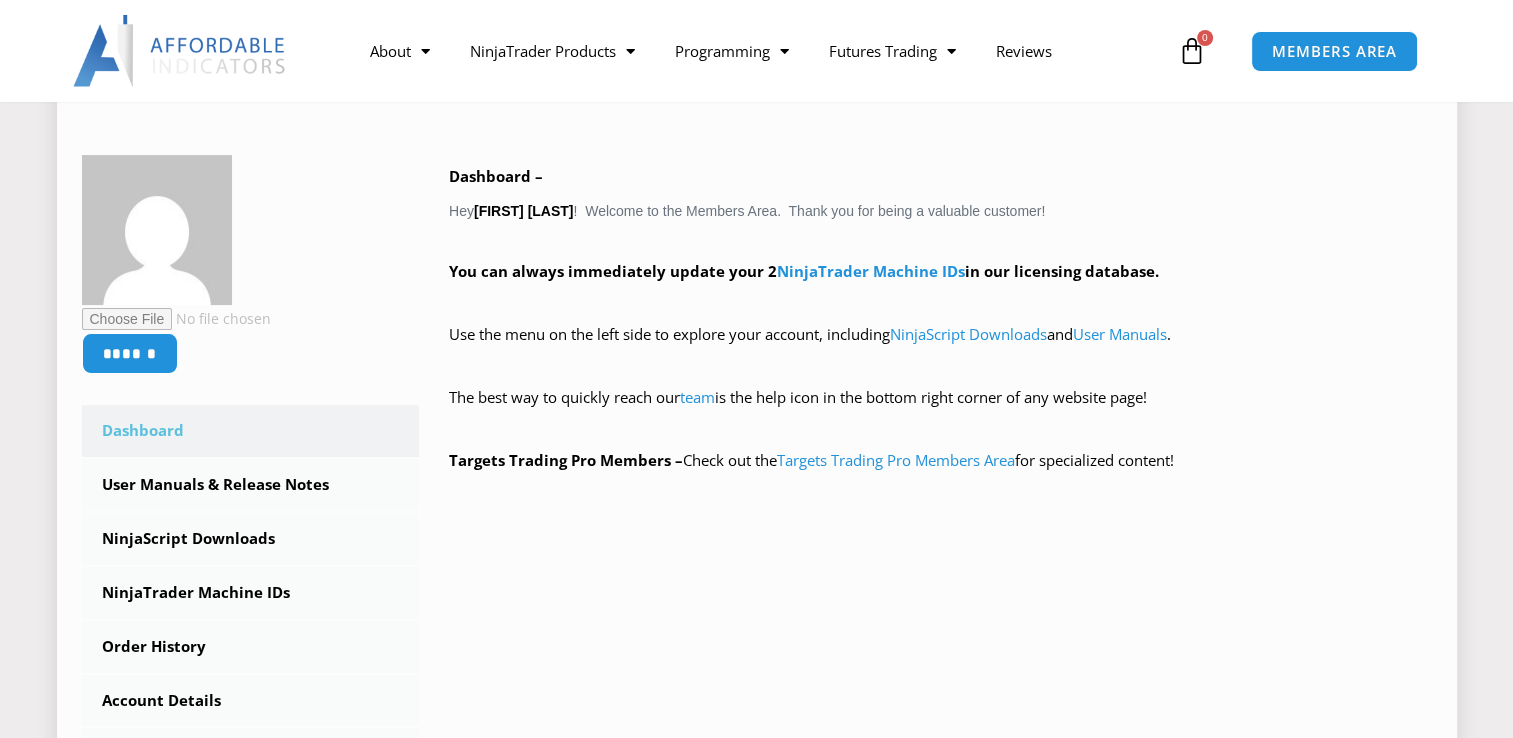 scroll, scrollTop: 300, scrollLeft: 0, axis: vertical 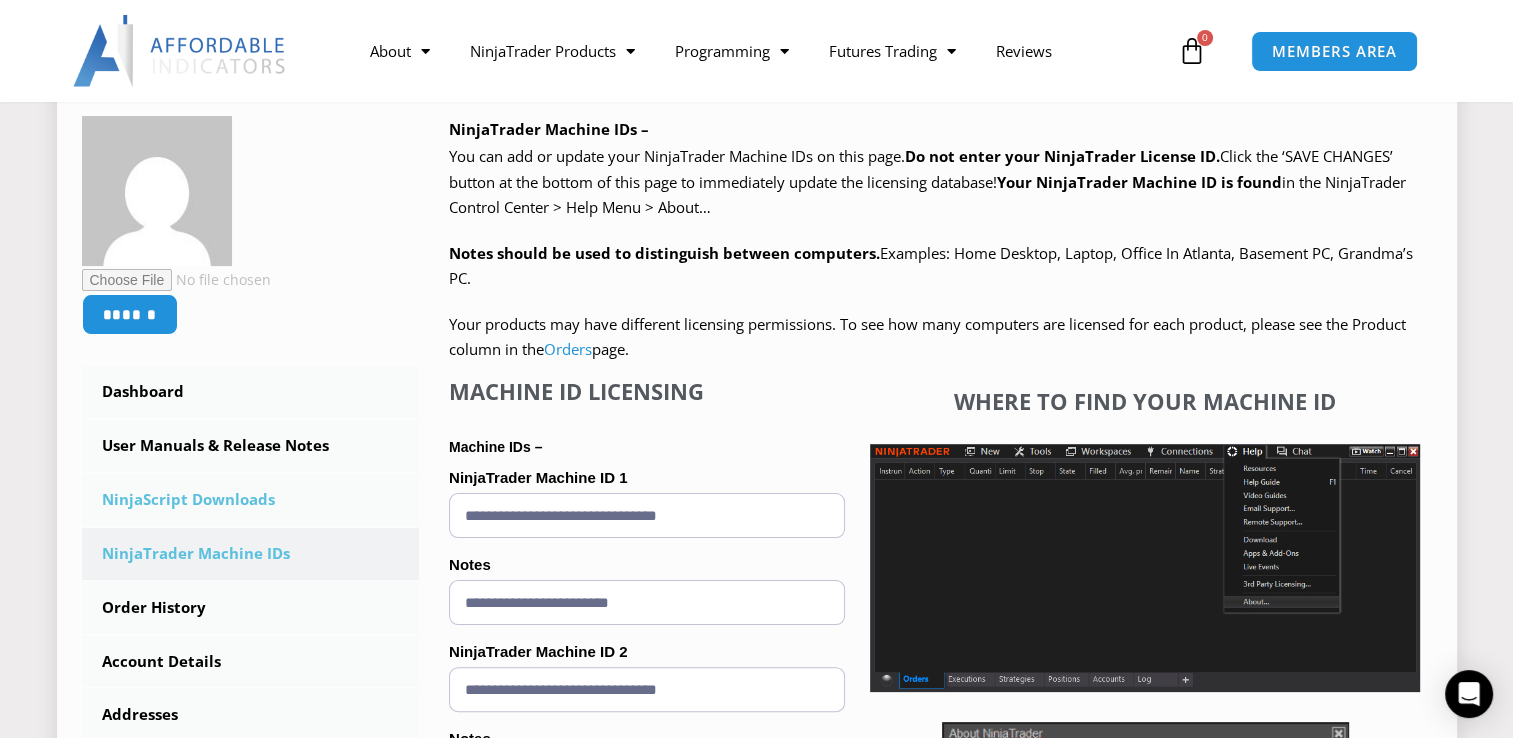 click on "NinjaScript Downloads" at bounding box center [251, 500] 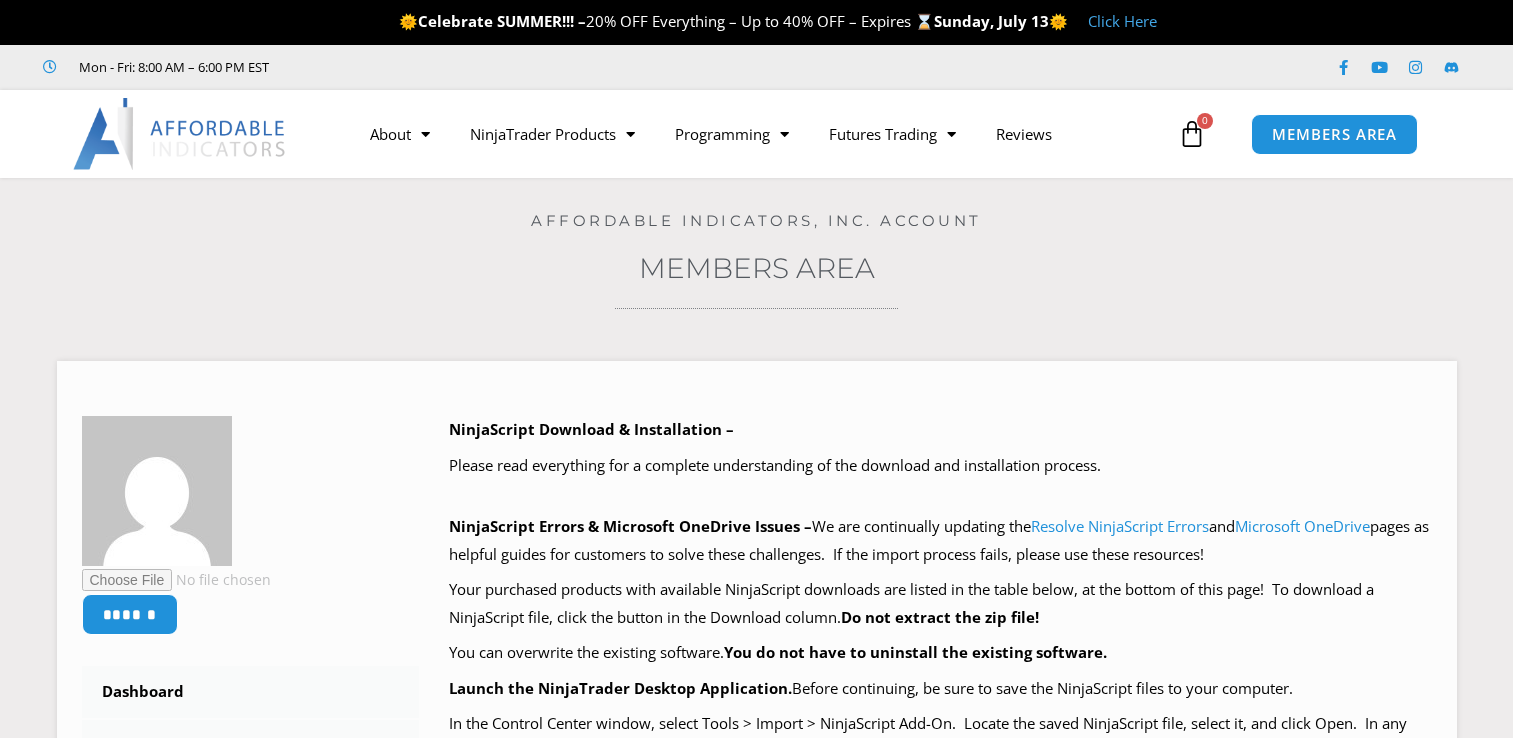 scroll, scrollTop: 0, scrollLeft: 0, axis: both 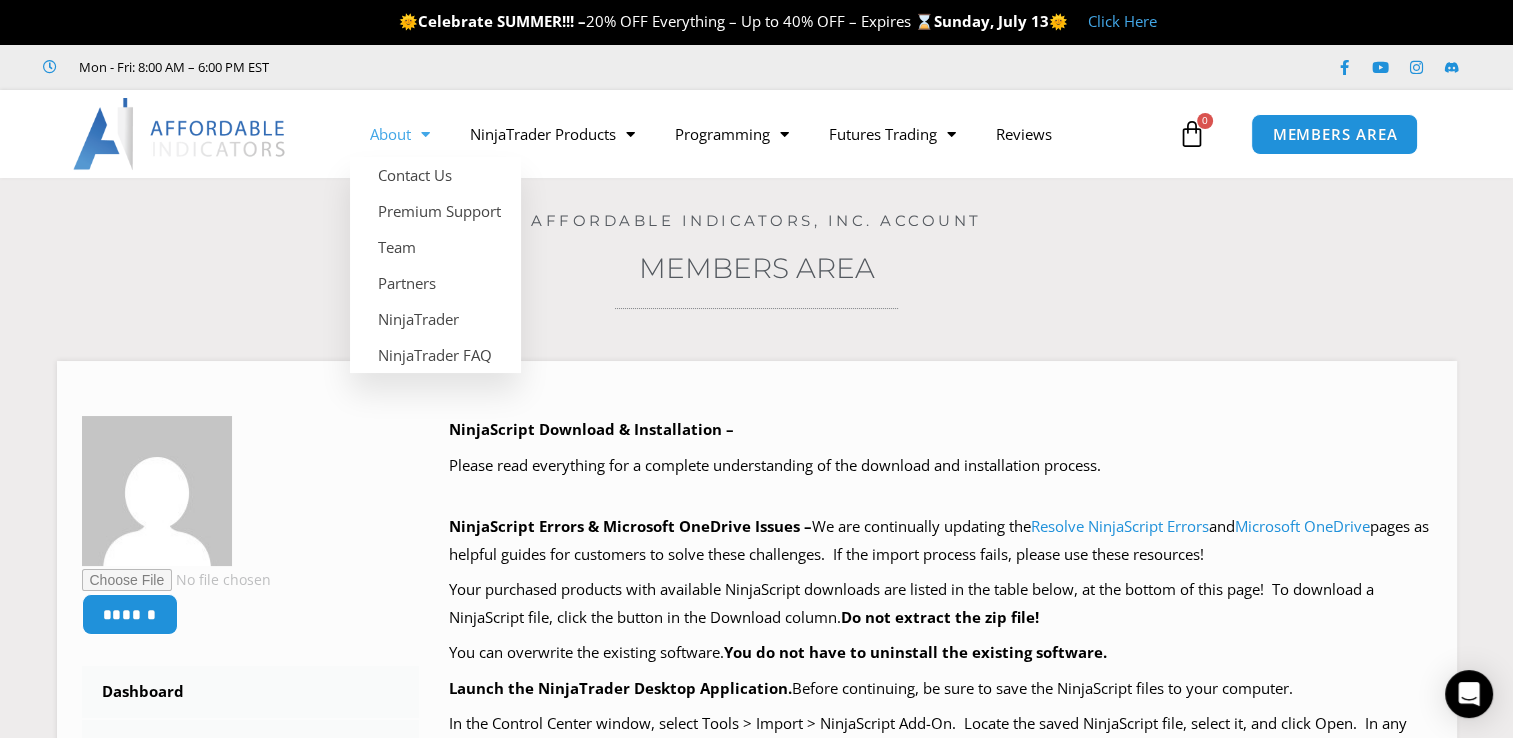 click on "About" 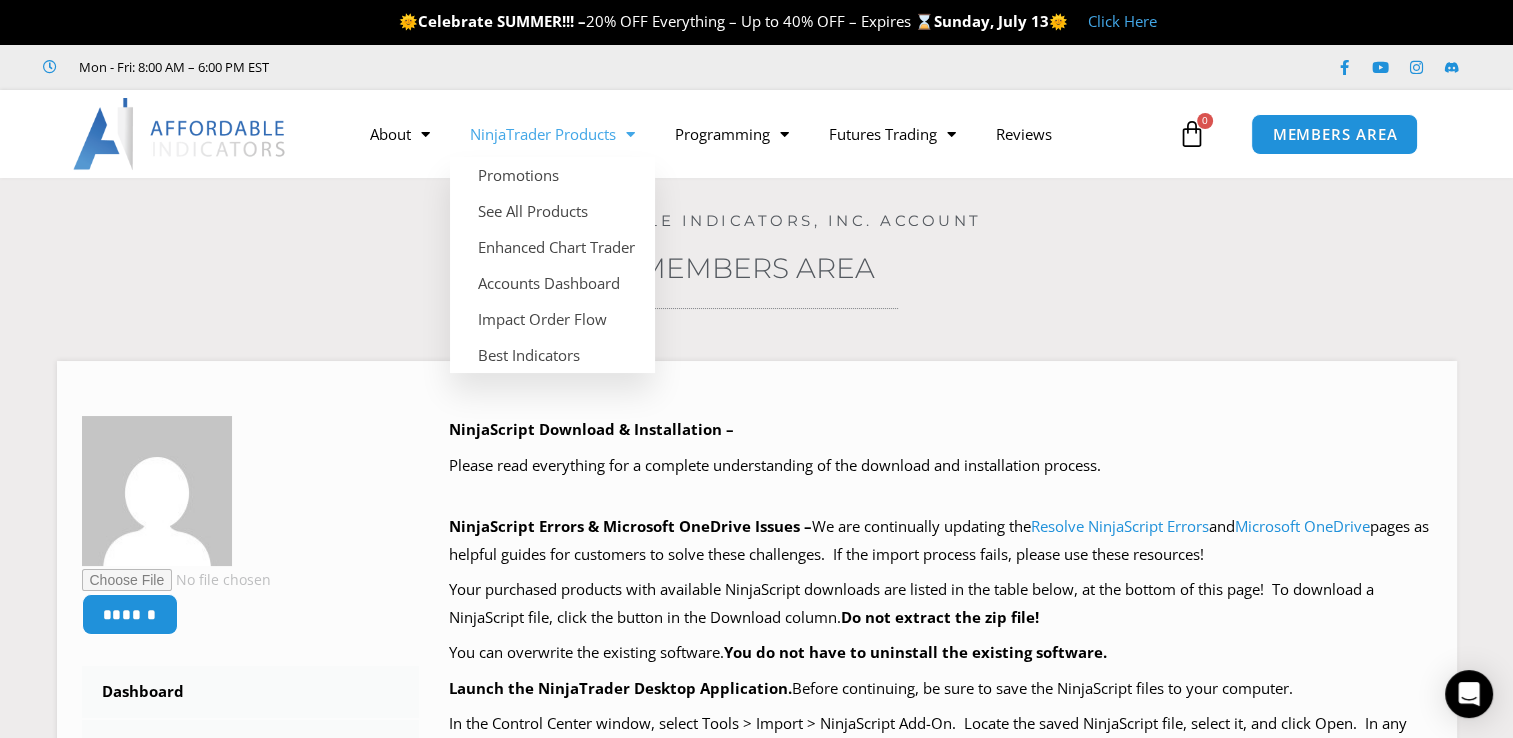 click on "NinjaTrader Products" 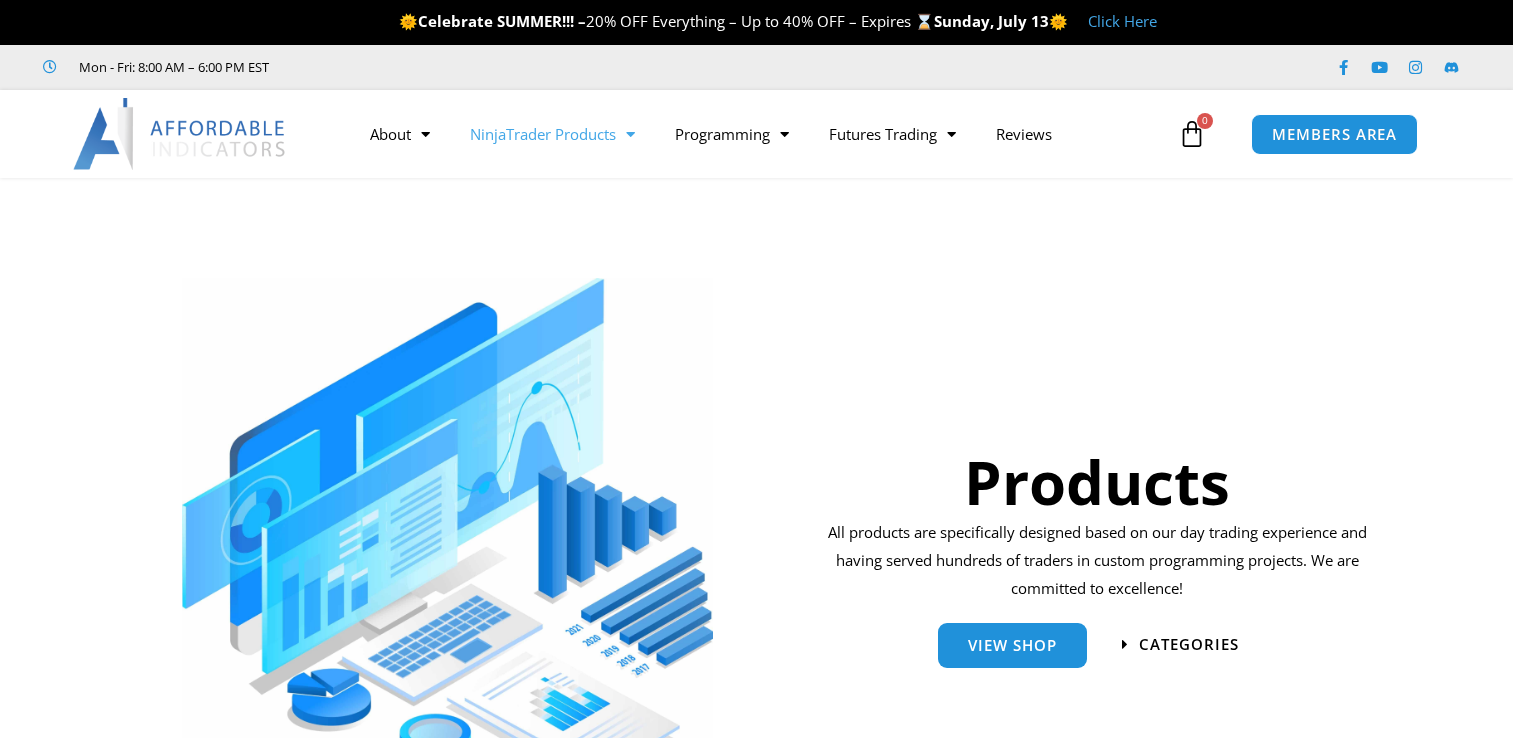 scroll, scrollTop: 0, scrollLeft: 0, axis: both 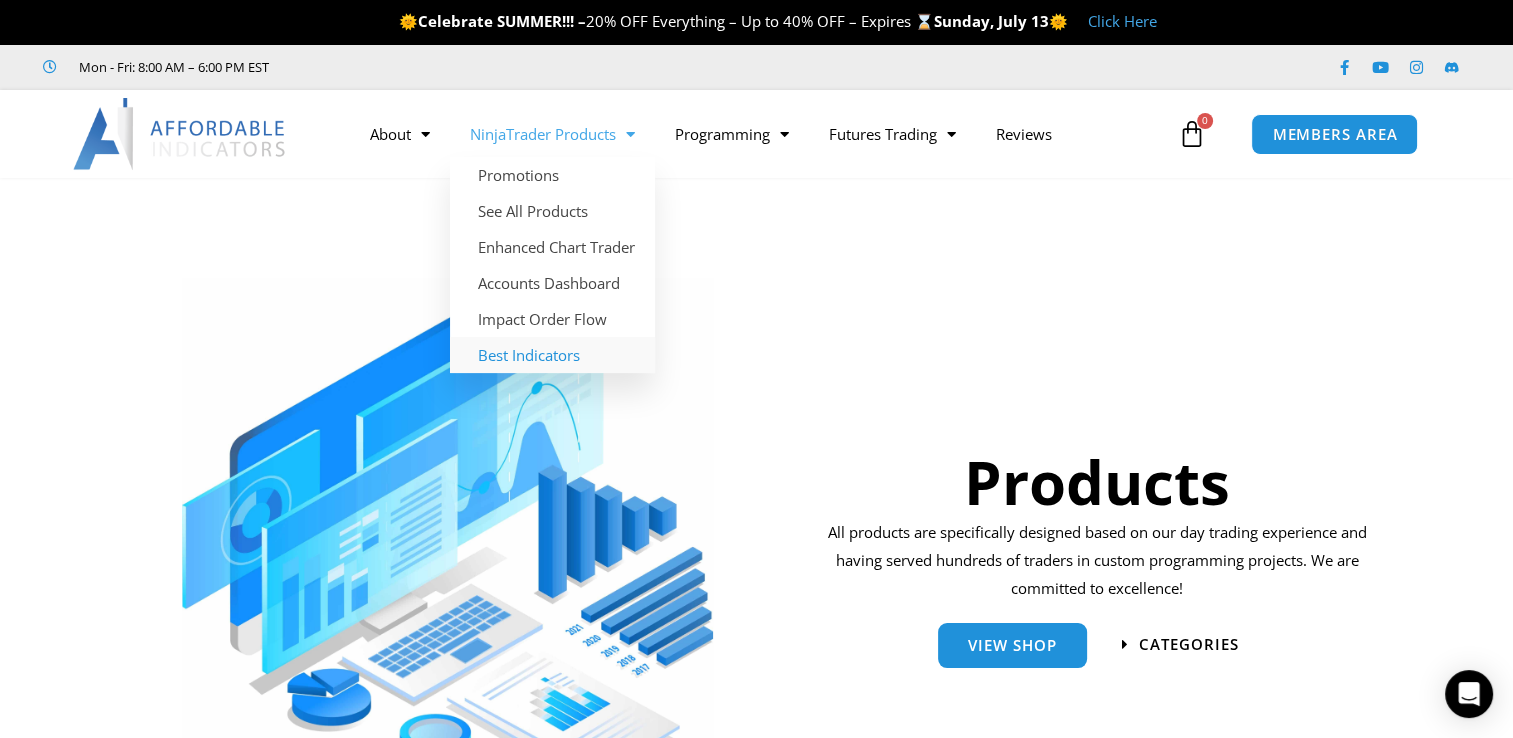 click on "Best Indicators" 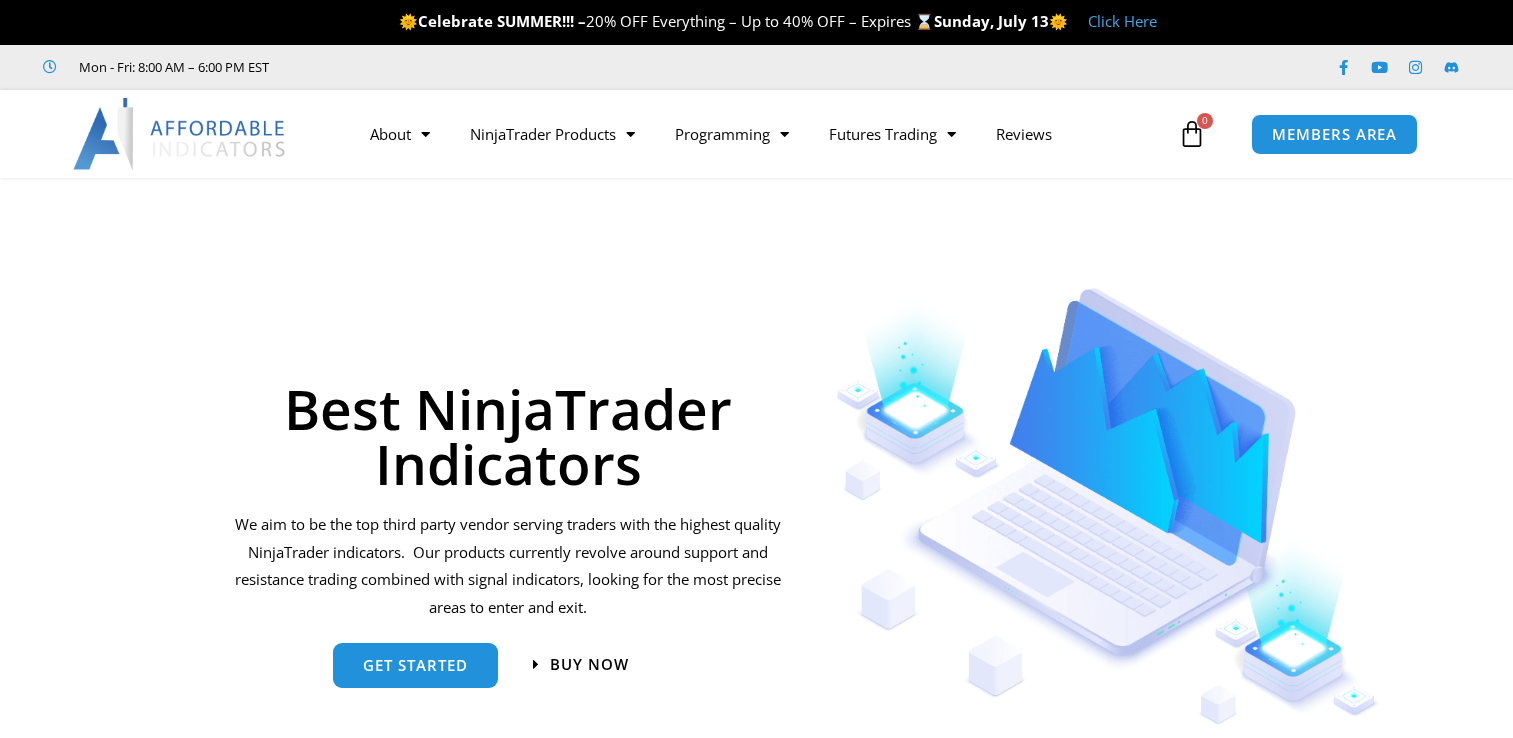 scroll, scrollTop: 0, scrollLeft: 0, axis: both 